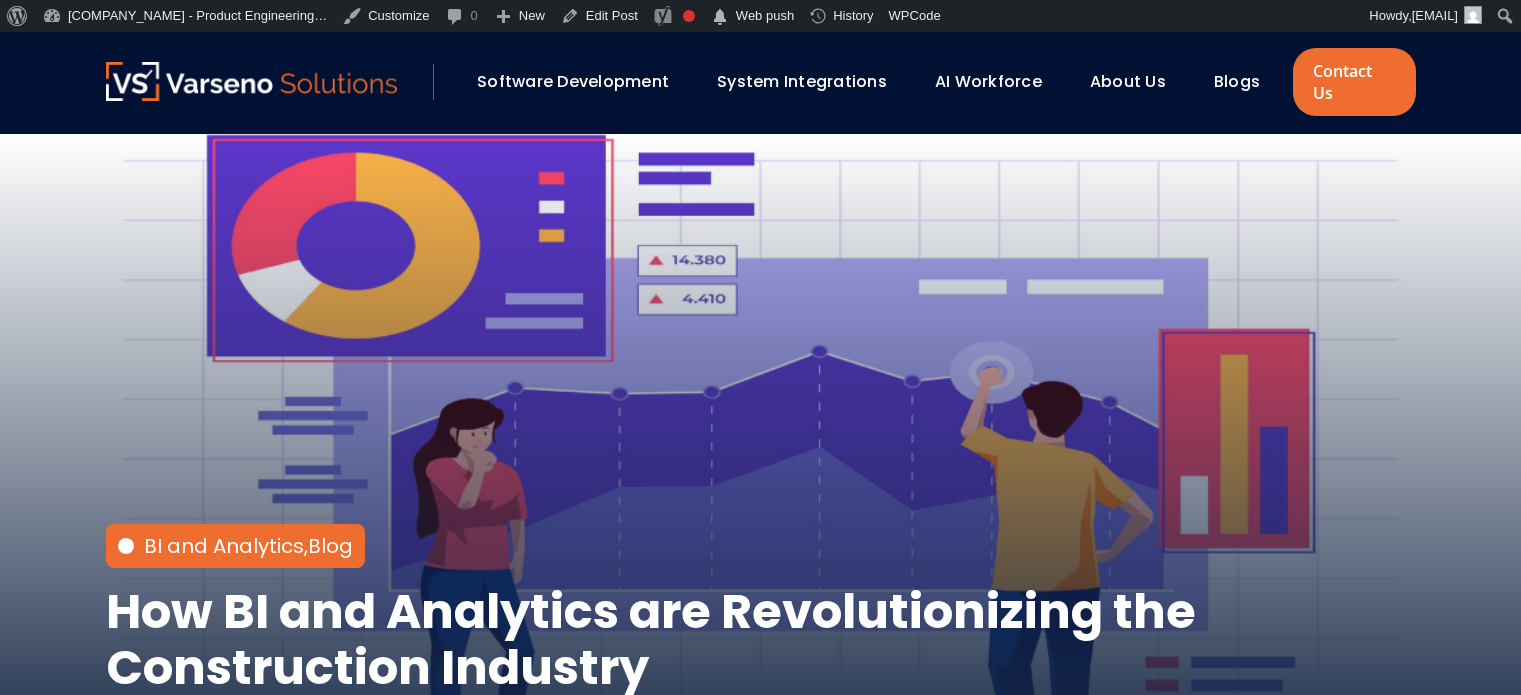 scroll, scrollTop: 452, scrollLeft: 0, axis: vertical 